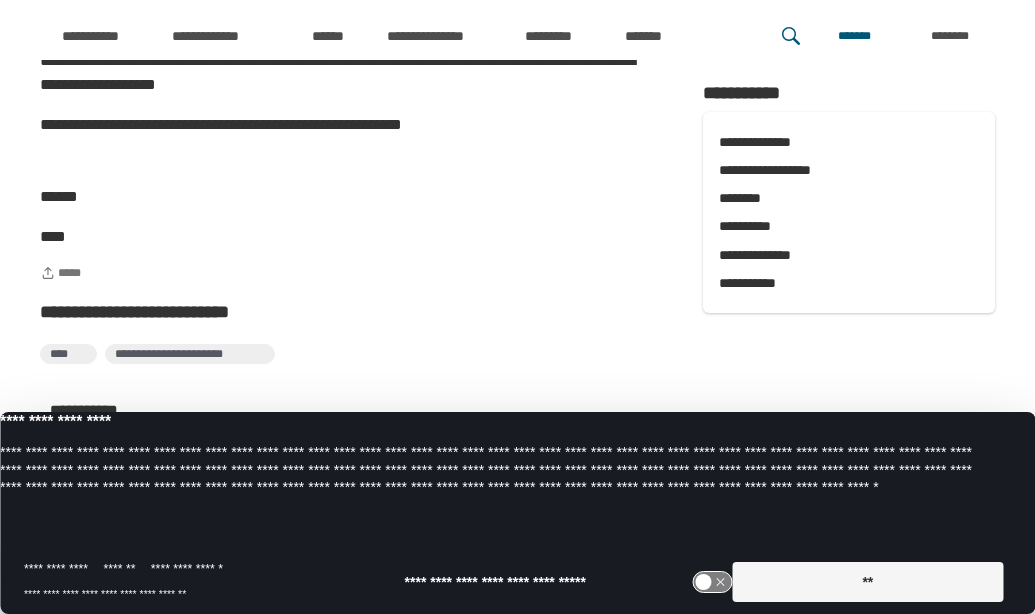 scroll, scrollTop: 1394, scrollLeft: 0, axis: vertical 